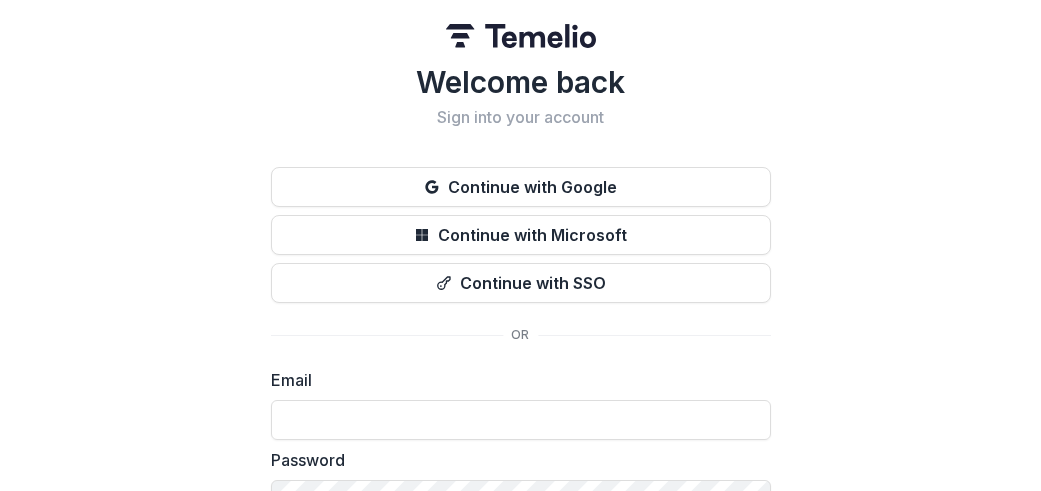 scroll, scrollTop: 0, scrollLeft: 0, axis: both 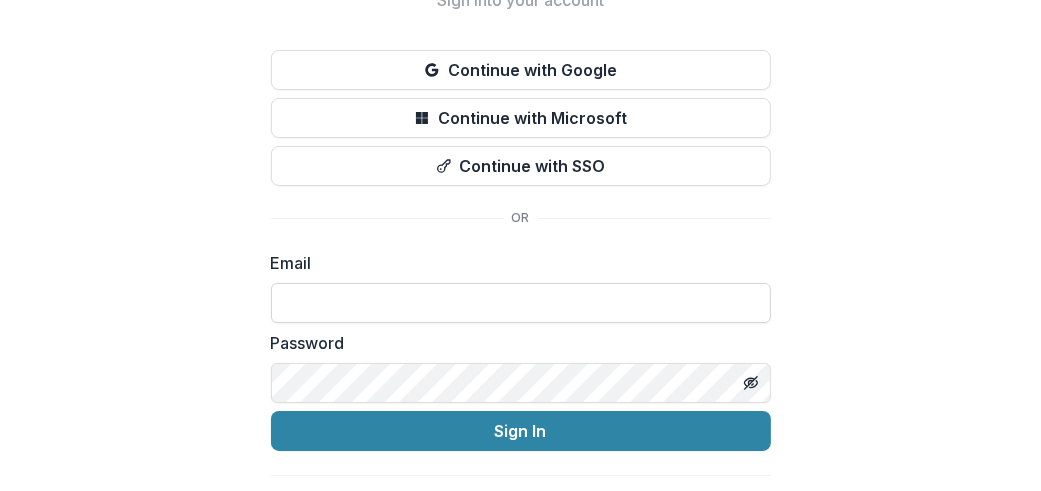 click at bounding box center (521, 303) 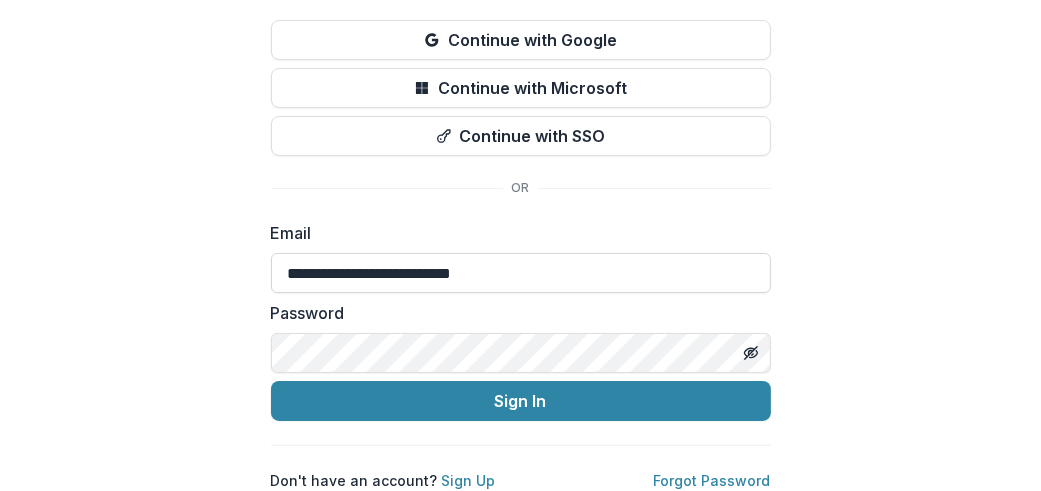 scroll, scrollTop: 0, scrollLeft: 0, axis: both 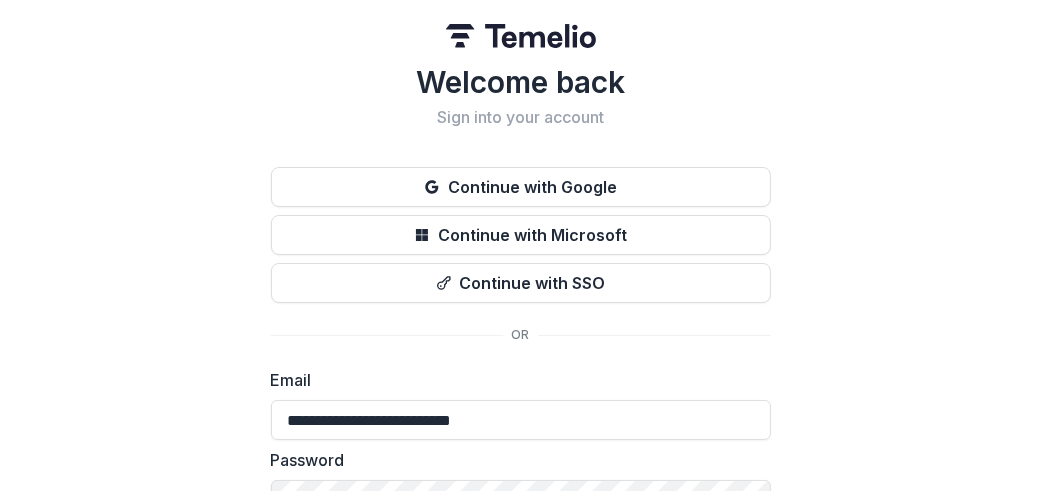click on "**********" at bounding box center [520, 319] 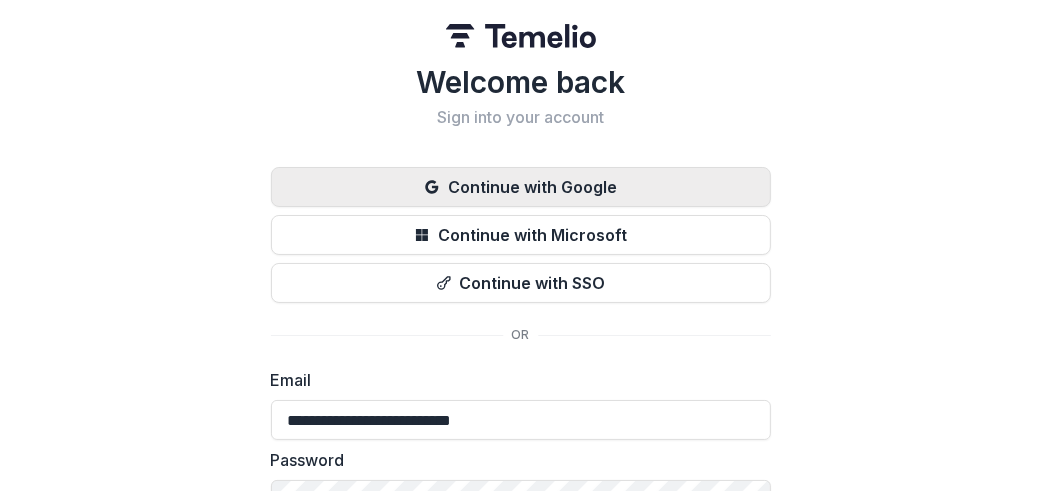 click on "Continue with Google" at bounding box center (521, 187) 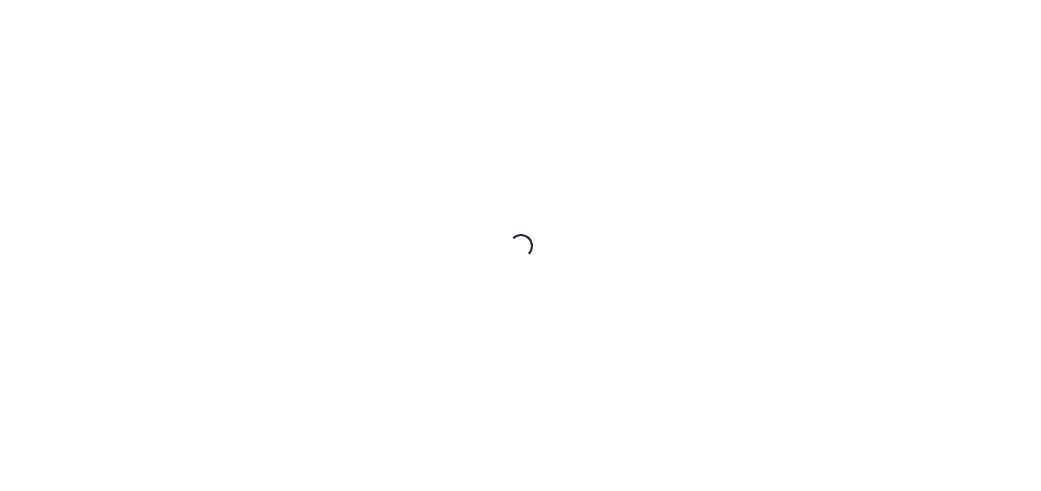 scroll, scrollTop: 0, scrollLeft: 0, axis: both 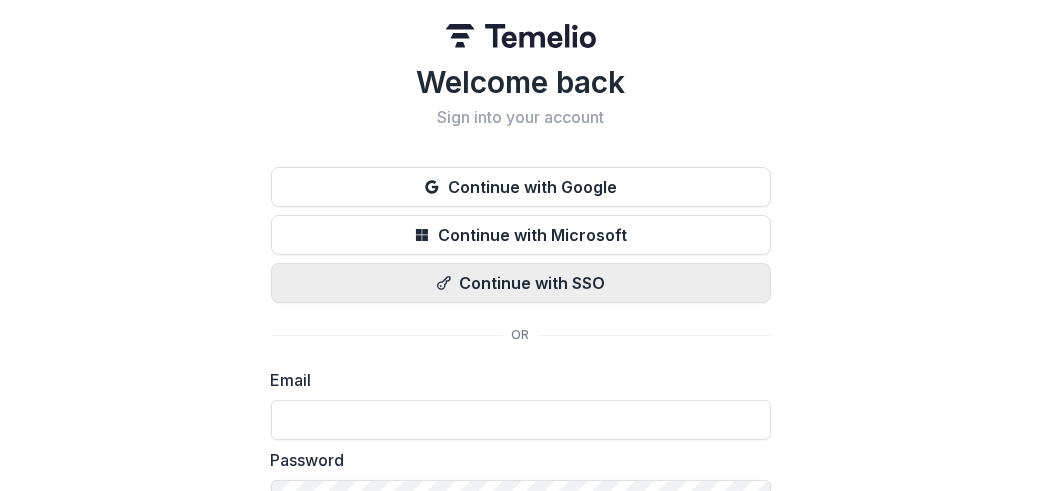 click on "Continue with SSO" at bounding box center (521, 283) 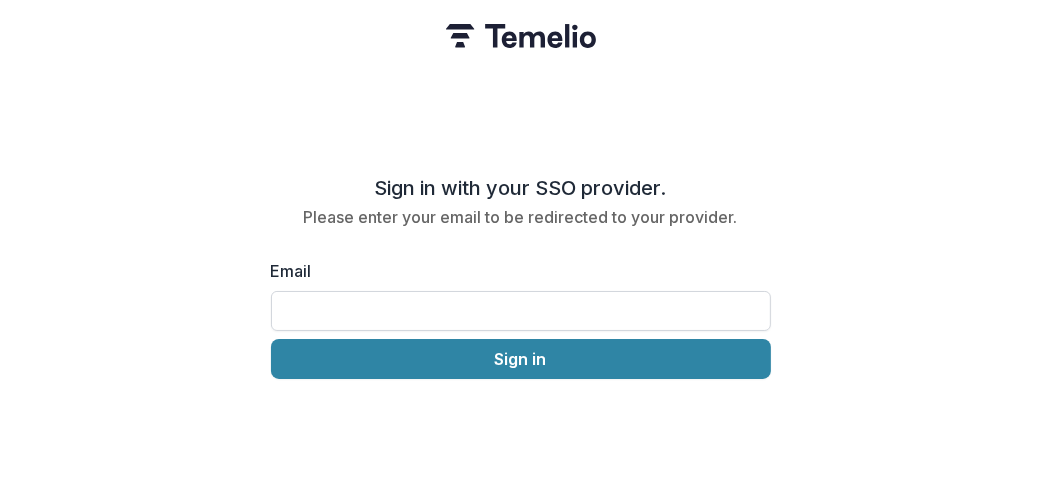 click on "Email" at bounding box center [521, 311] 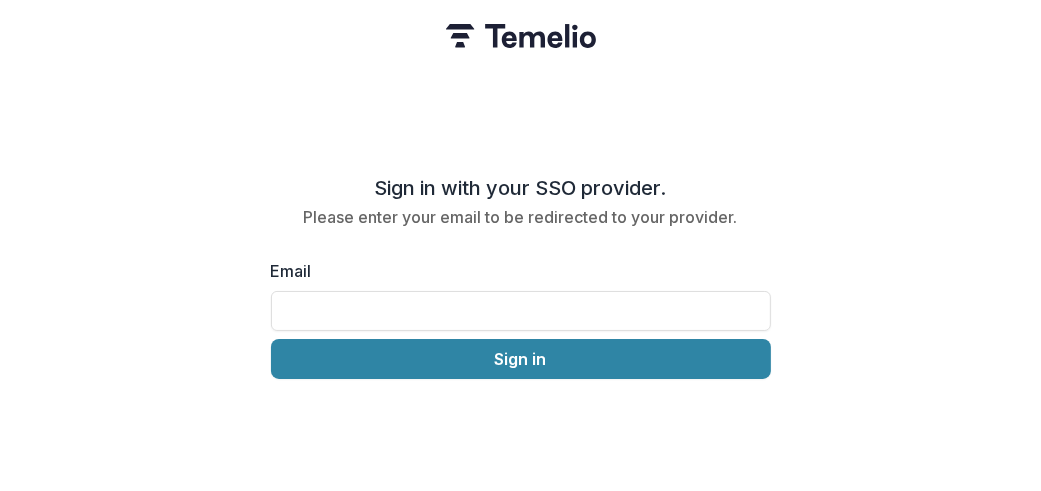 type on "**********" 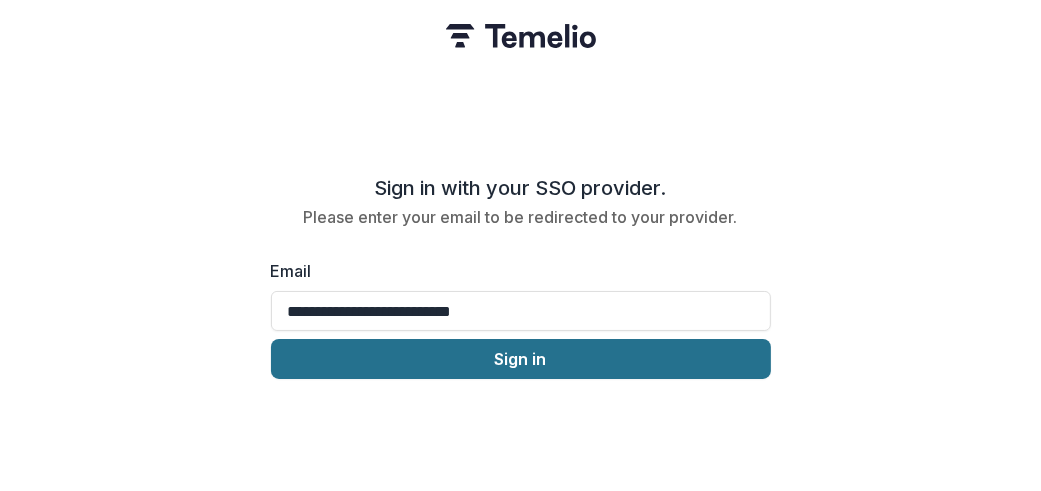 click on "Sign in" at bounding box center [521, 359] 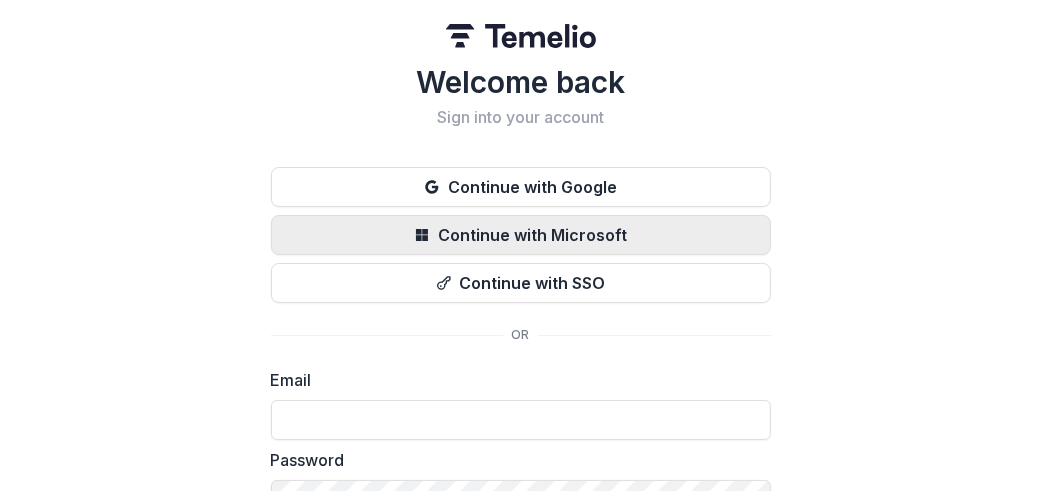 click on "Continue with Microsoft" at bounding box center (521, 235) 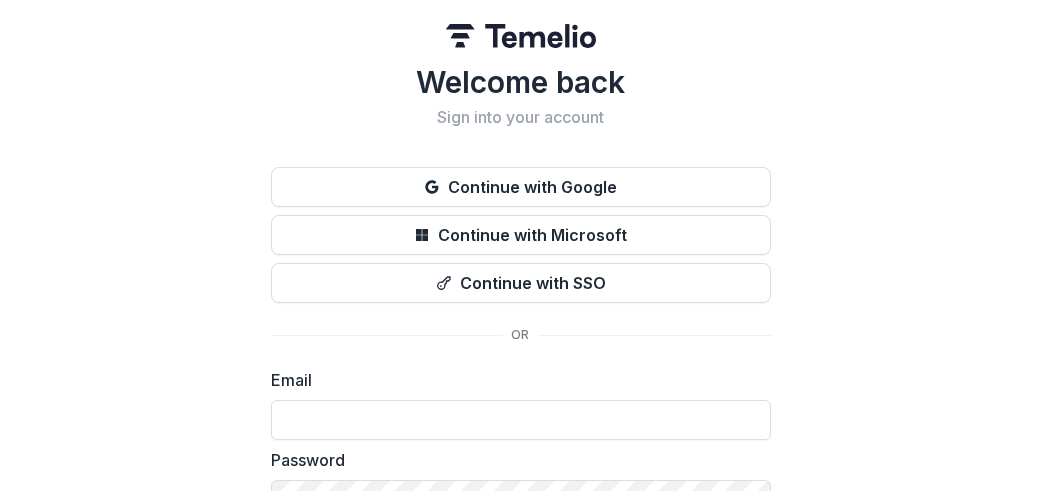 scroll, scrollTop: 0, scrollLeft: 0, axis: both 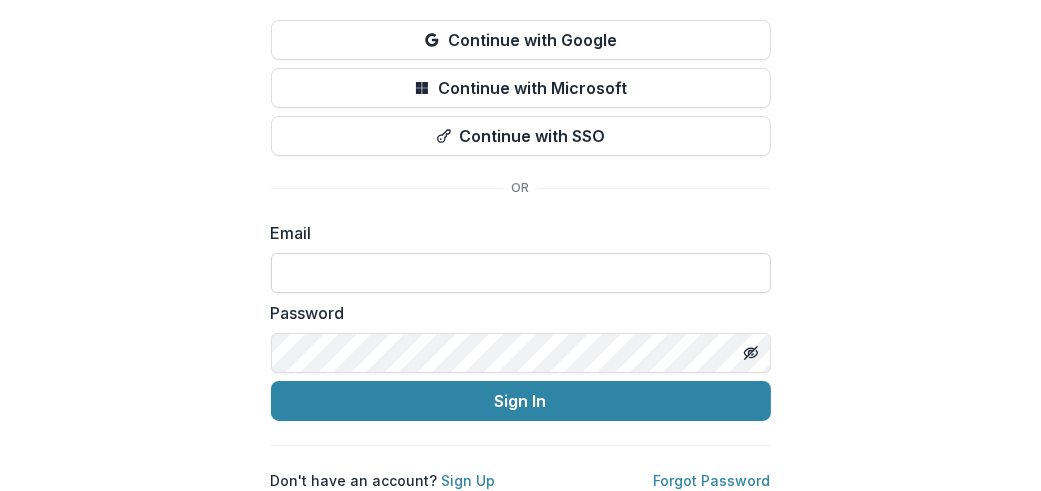 click at bounding box center [521, 273] 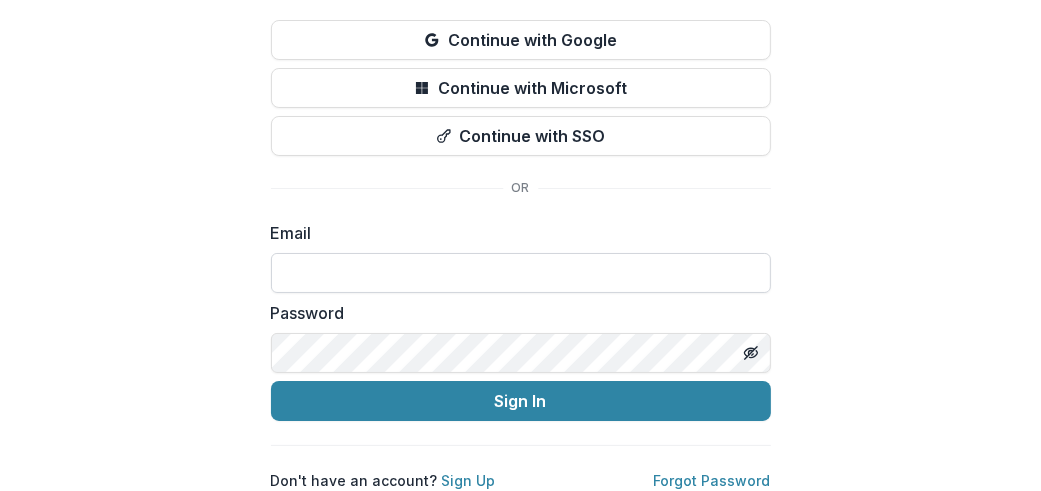 type on "**********" 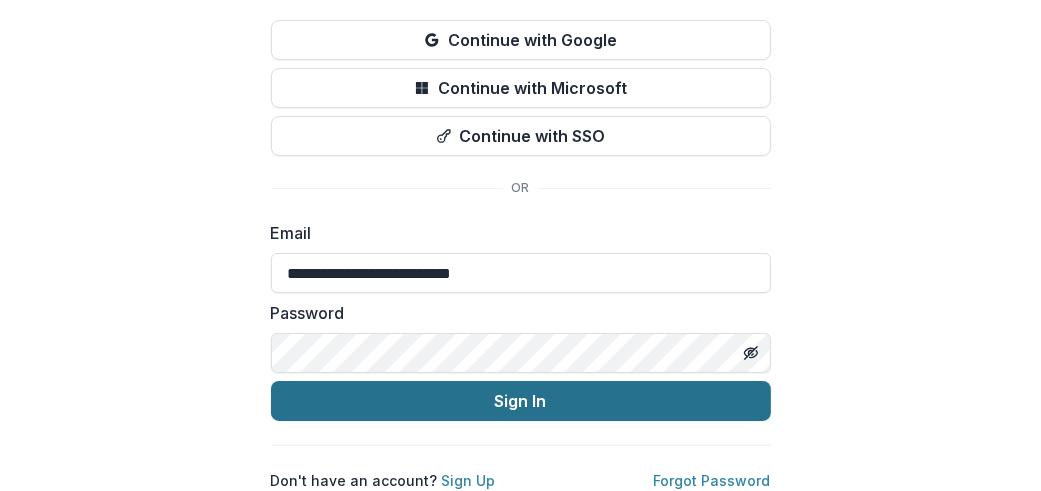 click on "Sign In" at bounding box center (521, 401) 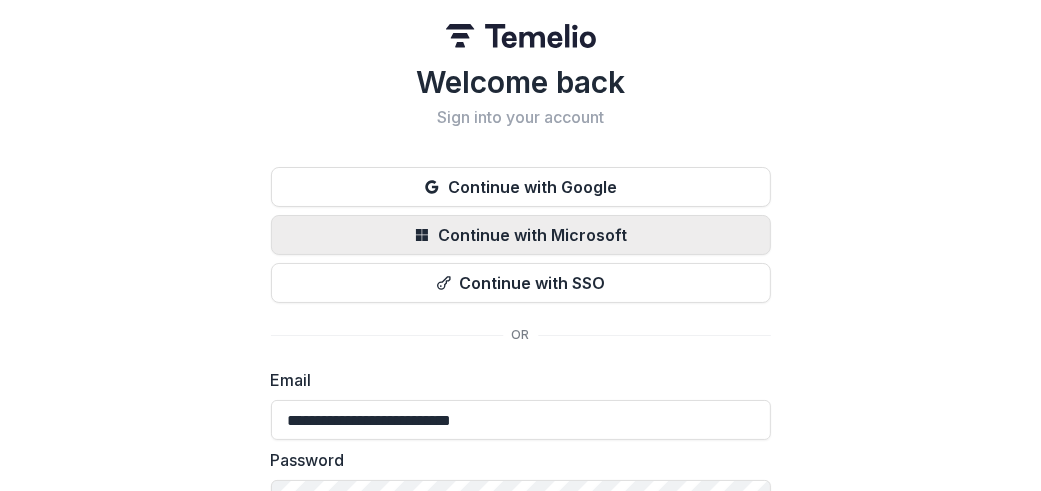 scroll, scrollTop: 234, scrollLeft: 0, axis: vertical 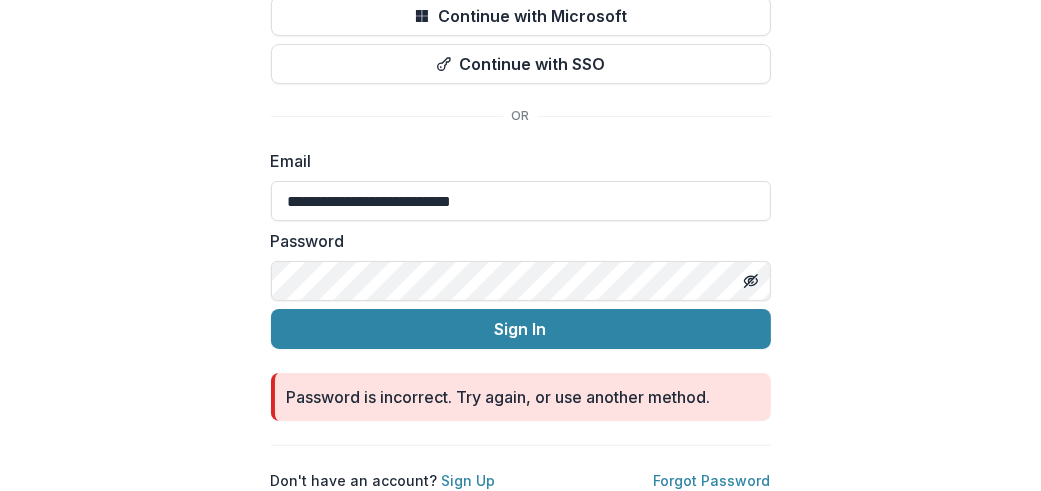 click on "**********" at bounding box center (520, 136) 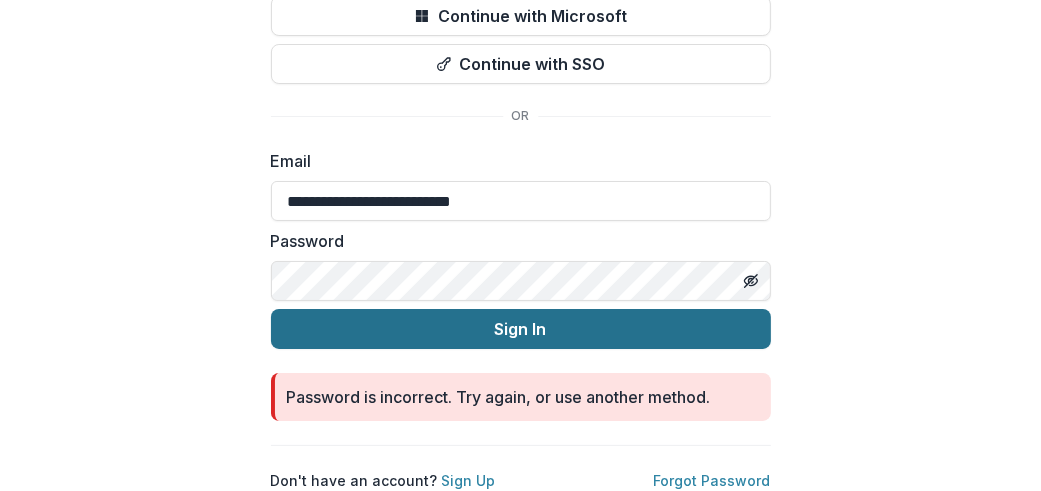 click on "Sign In" at bounding box center [521, 329] 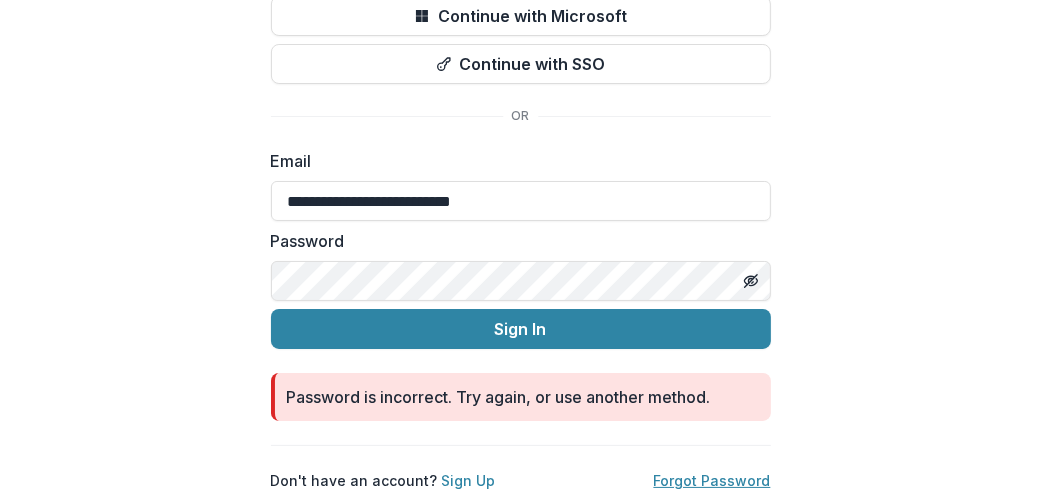 click on "Forgot Password" at bounding box center [712, 480] 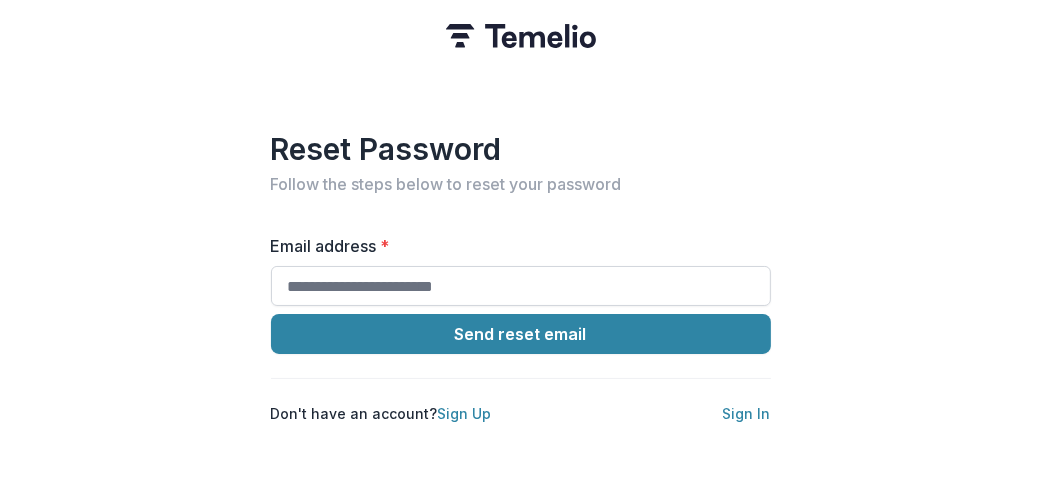 click on "Email address *" at bounding box center (521, 286) 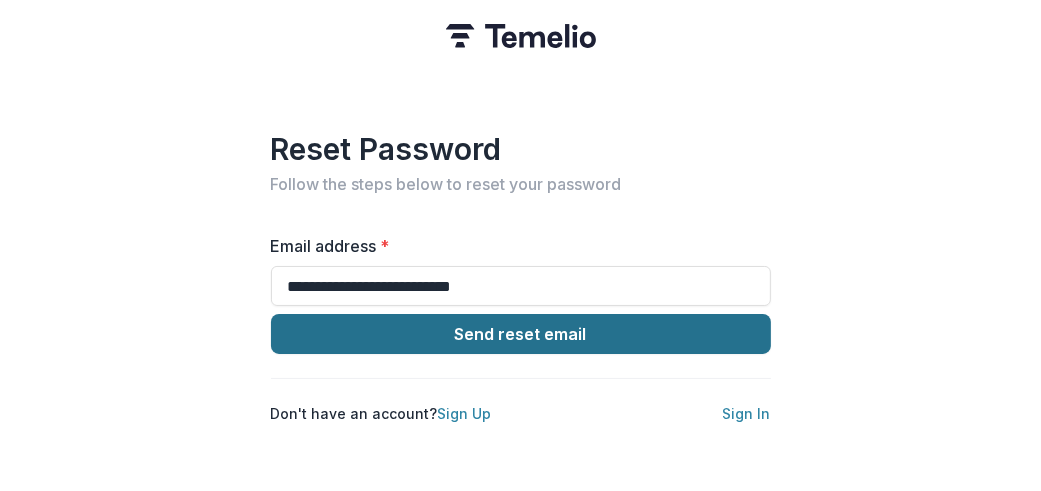 click on "Send reset email" at bounding box center (521, 334) 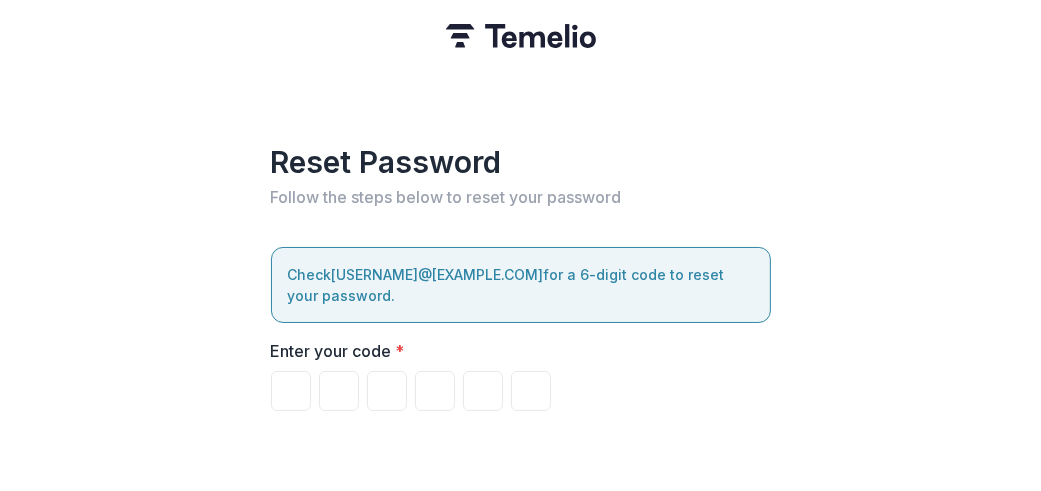 type on "*" 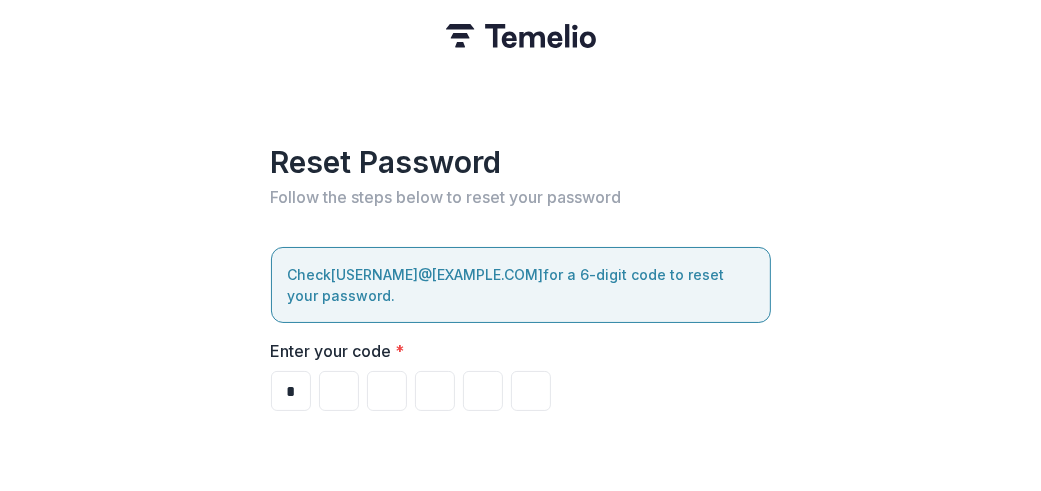 type on "*" 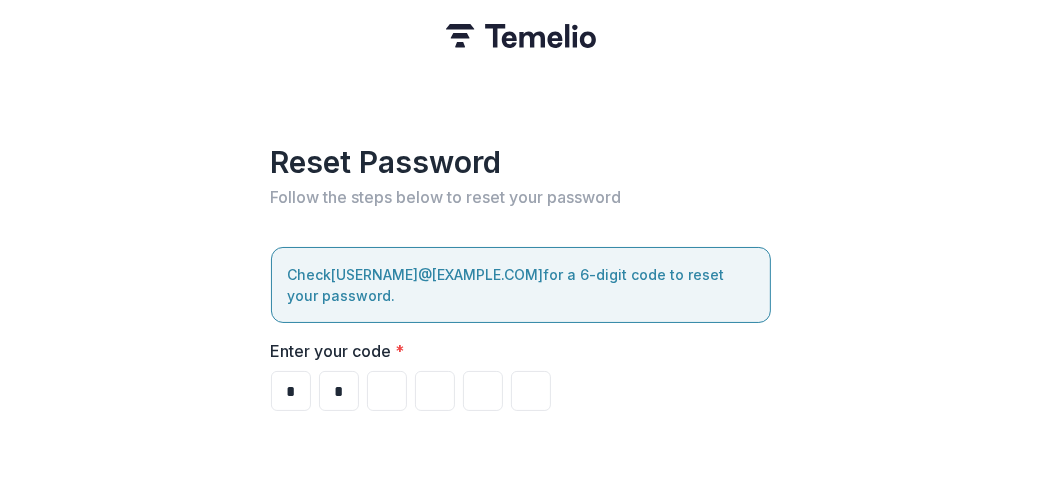 type on "*" 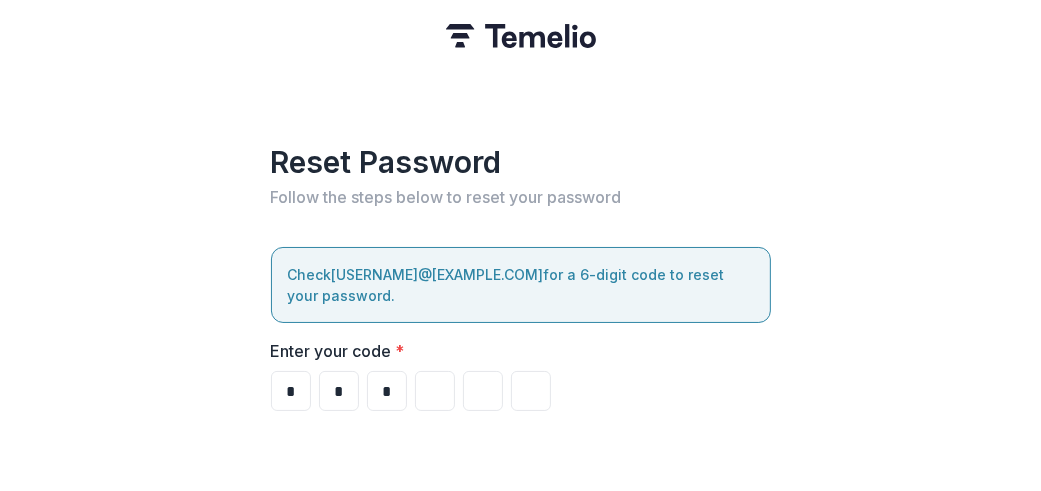 type on "*" 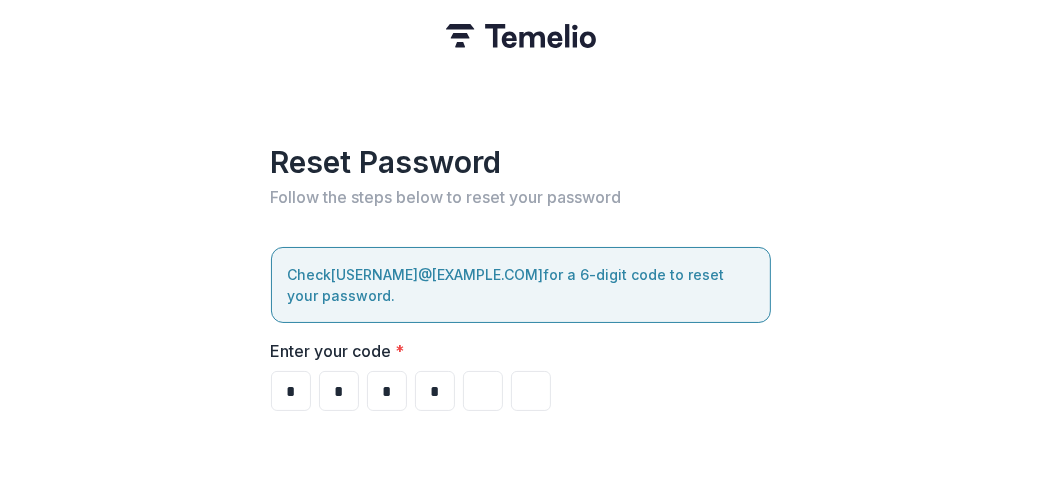 type on "*" 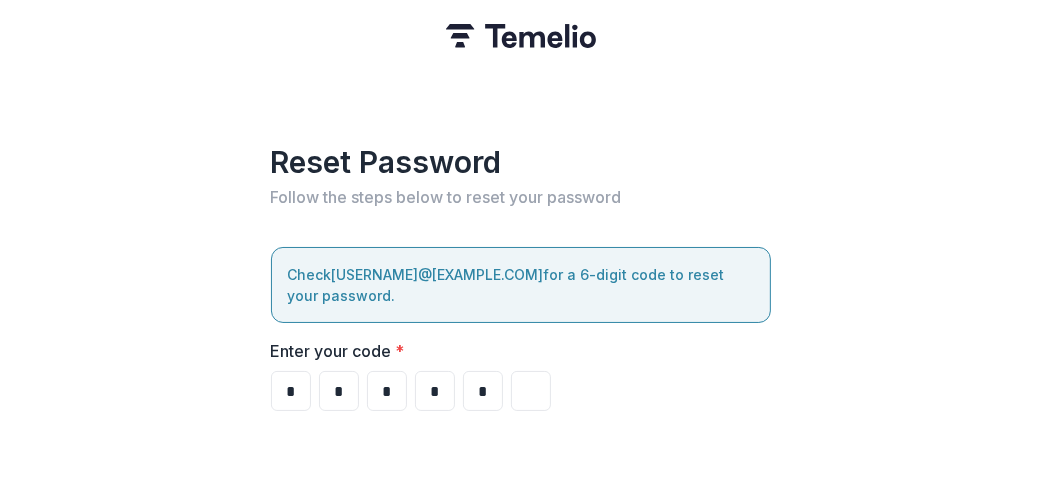 type on "*" 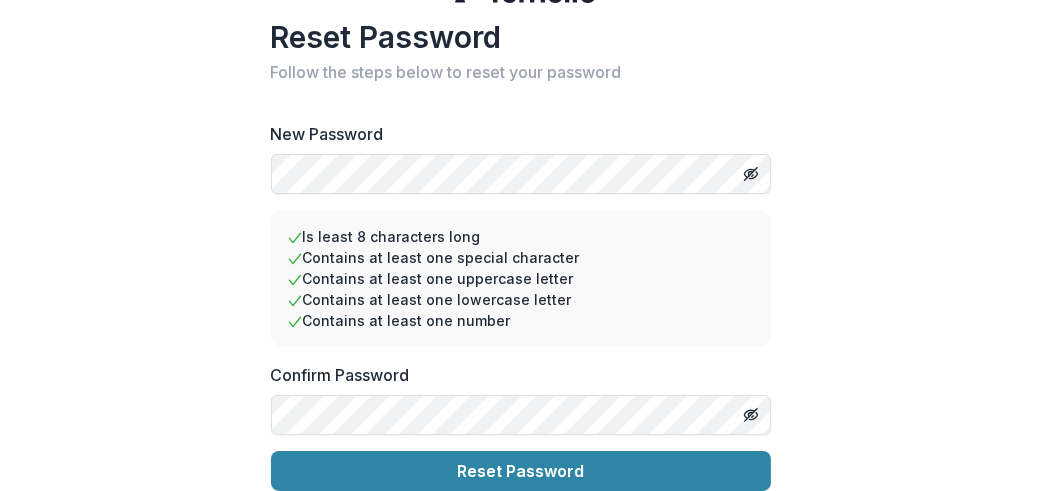 scroll, scrollTop: 61, scrollLeft: 0, axis: vertical 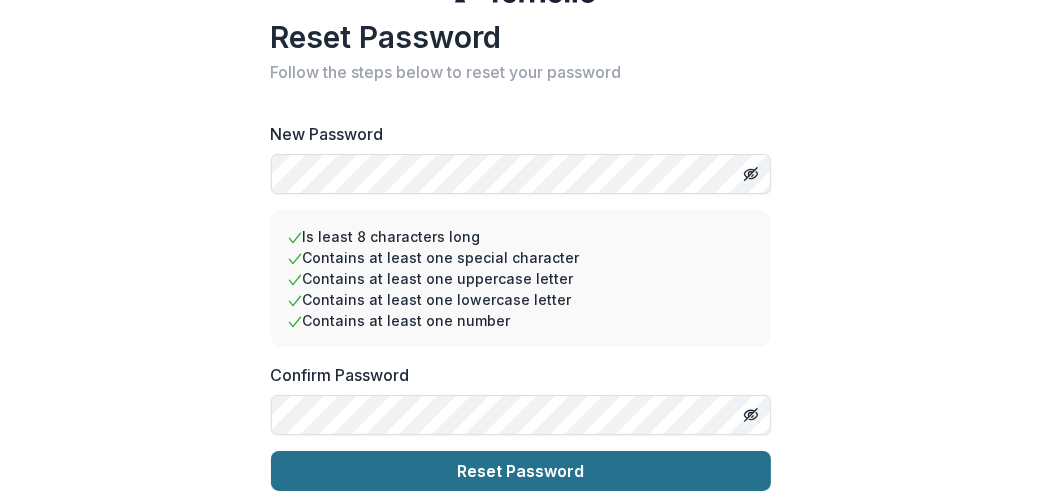 click on "Reset Password" at bounding box center (521, 471) 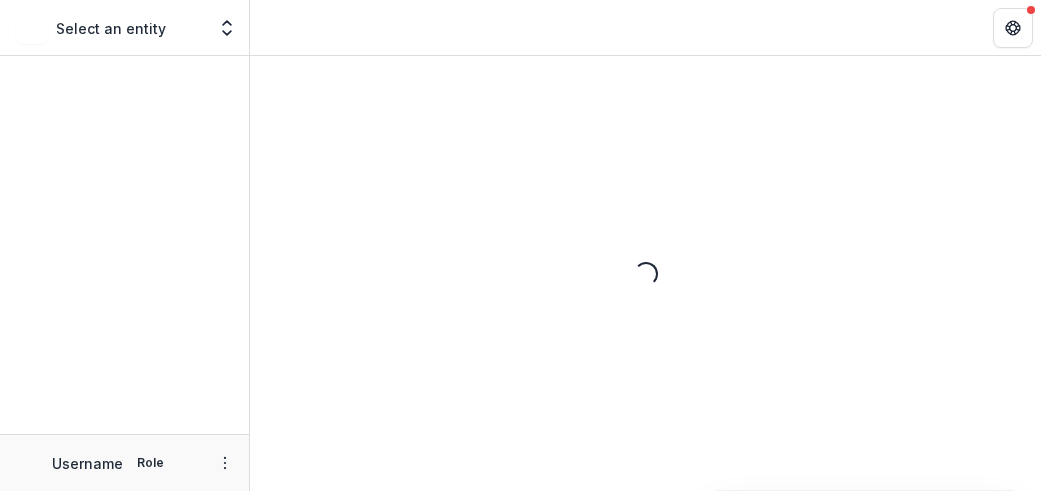 scroll, scrollTop: 0, scrollLeft: 0, axis: both 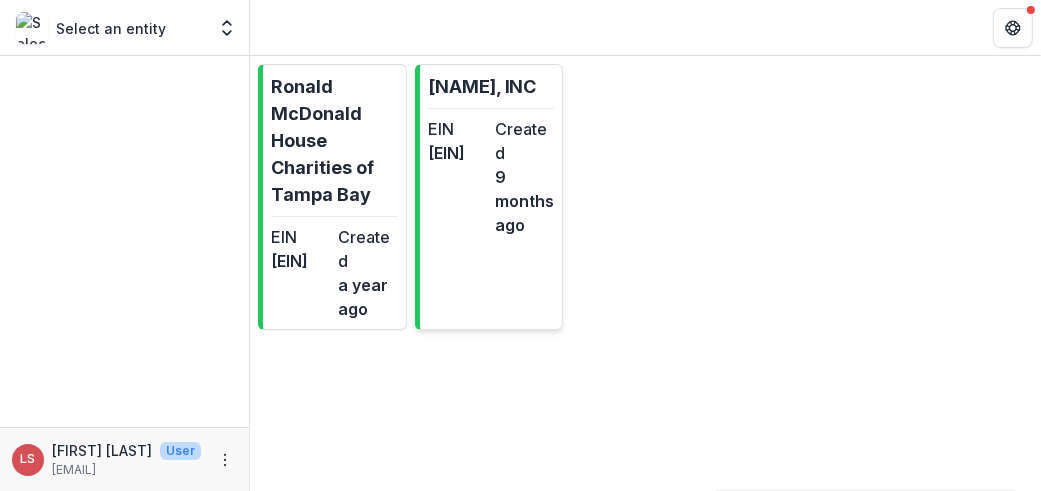 click on "[NAME], INC" at bounding box center (482, 86) 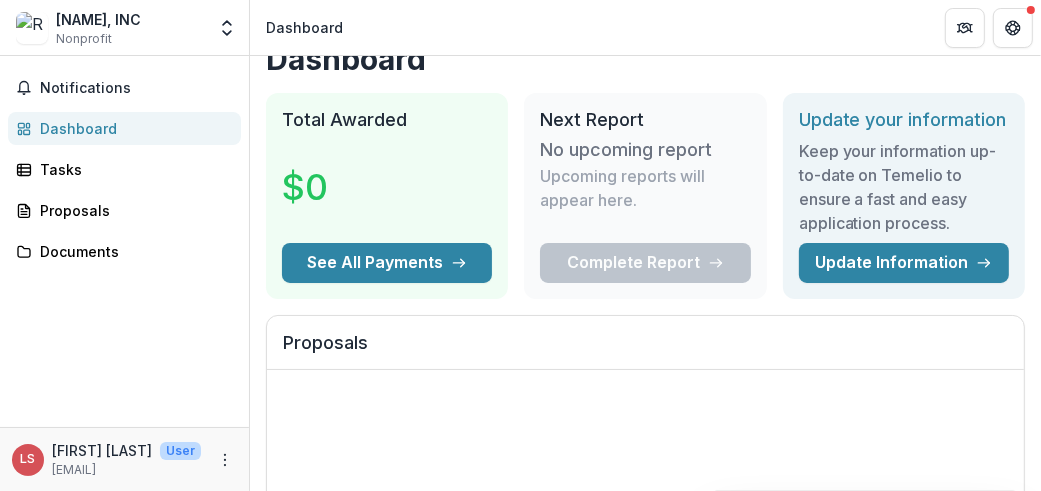 scroll, scrollTop: 27, scrollLeft: 0, axis: vertical 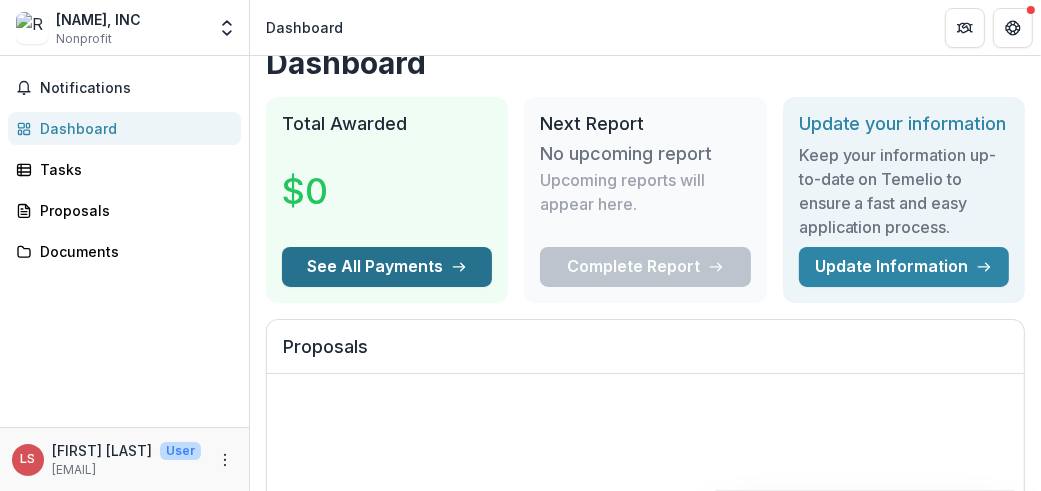 click on "See All Payments" at bounding box center [387, 267] 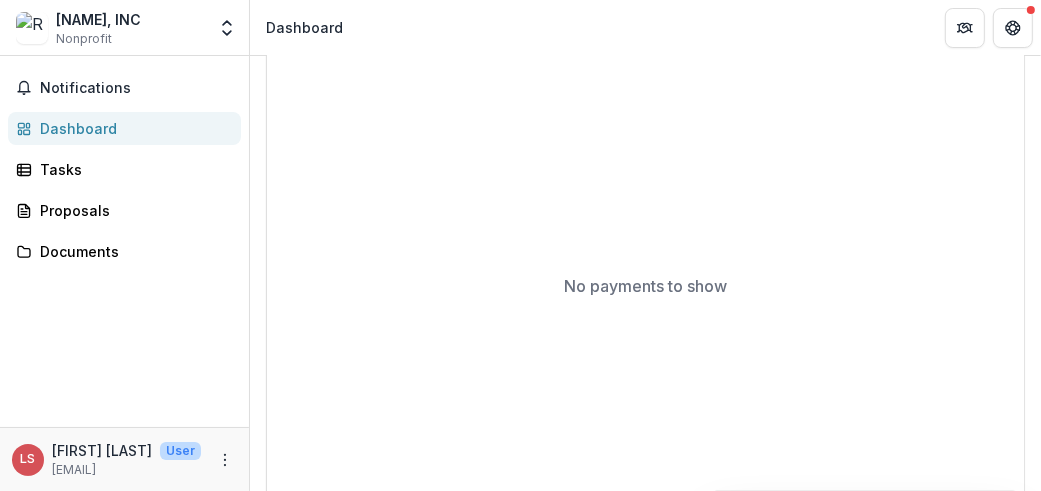 scroll, scrollTop: 1262, scrollLeft: 0, axis: vertical 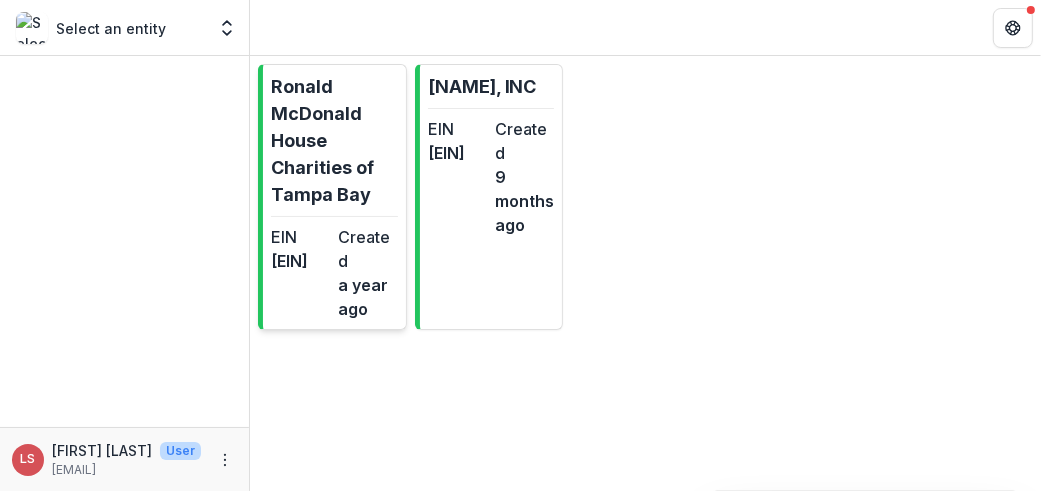 click on "Ronald McDonald House Charities of Tampa Bay" at bounding box center (334, 140) 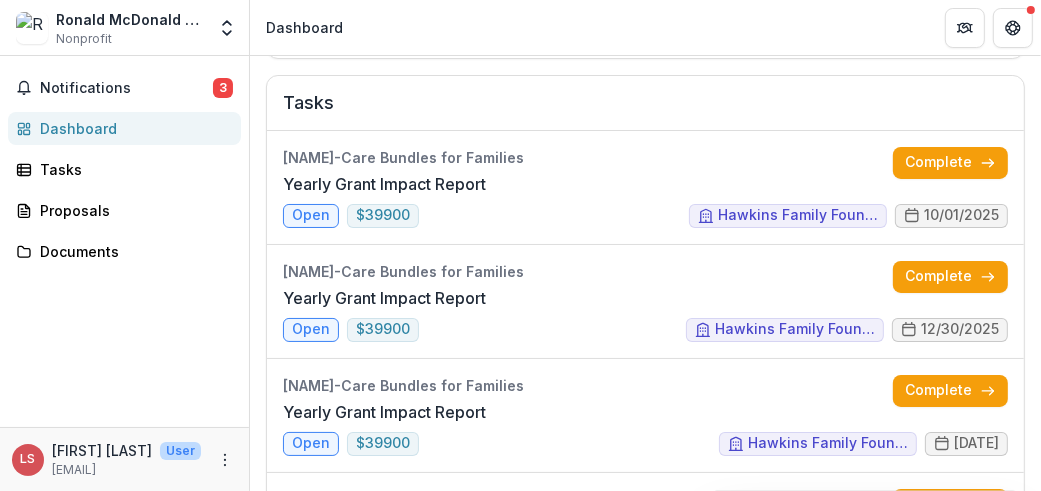scroll, scrollTop: 711, scrollLeft: 0, axis: vertical 